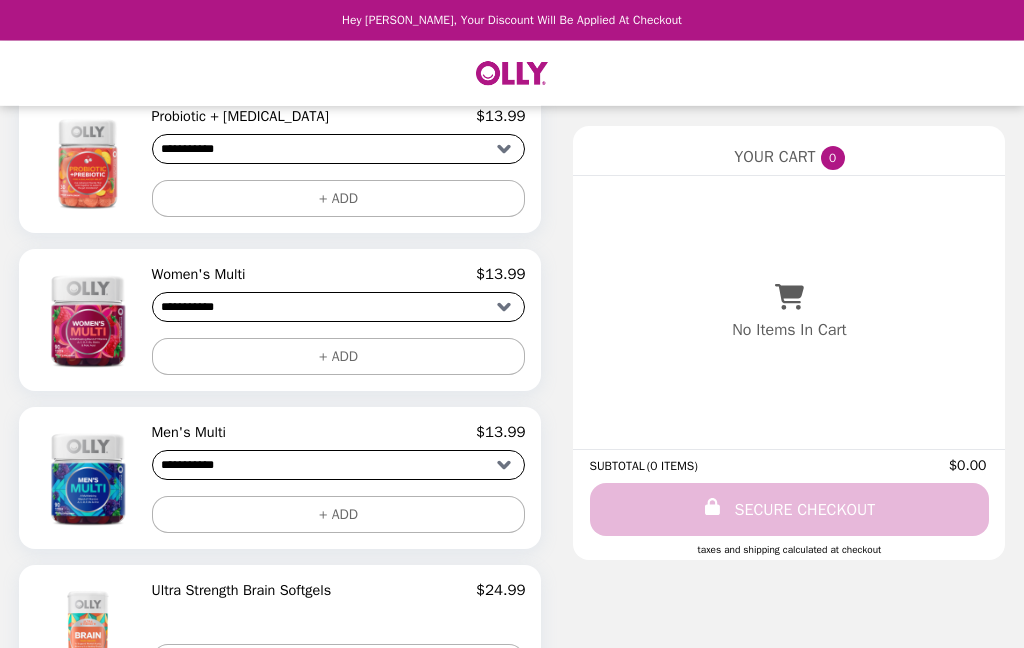 scroll, scrollTop: 563, scrollLeft: 0, axis: vertical 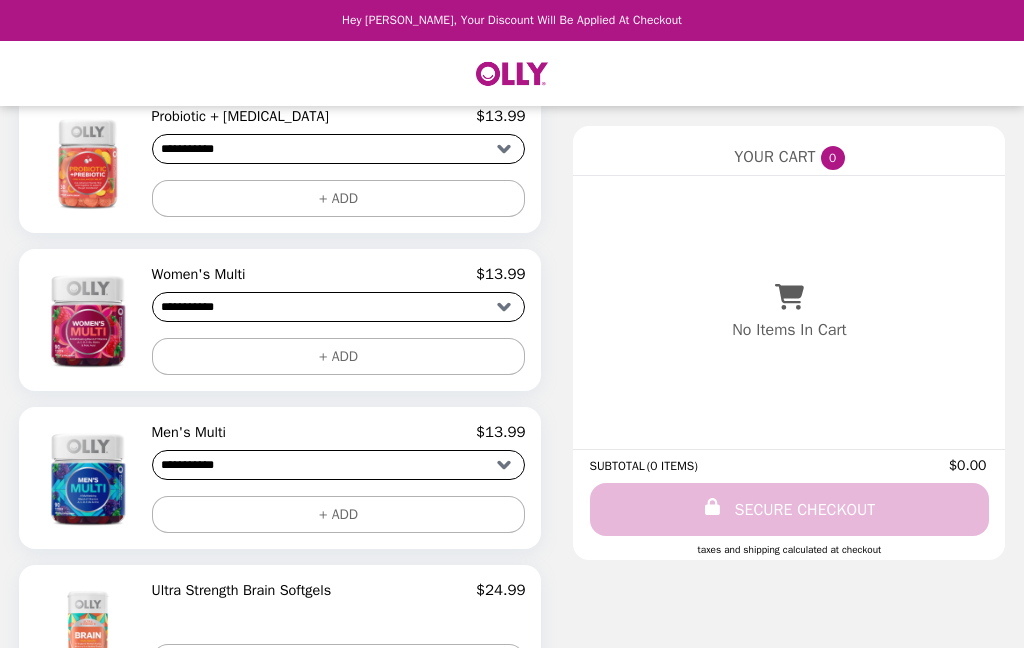 click on "+ ADD" at bounding box center (339, 514) 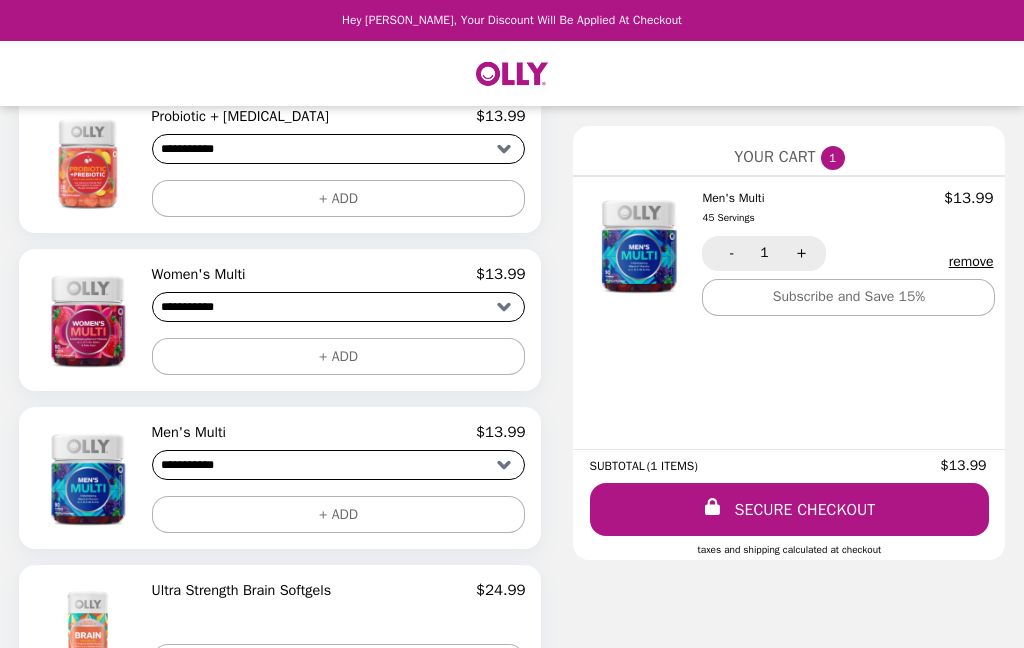 scroll, scrollTop: 623, scrollLeft: 0, axis: vertical 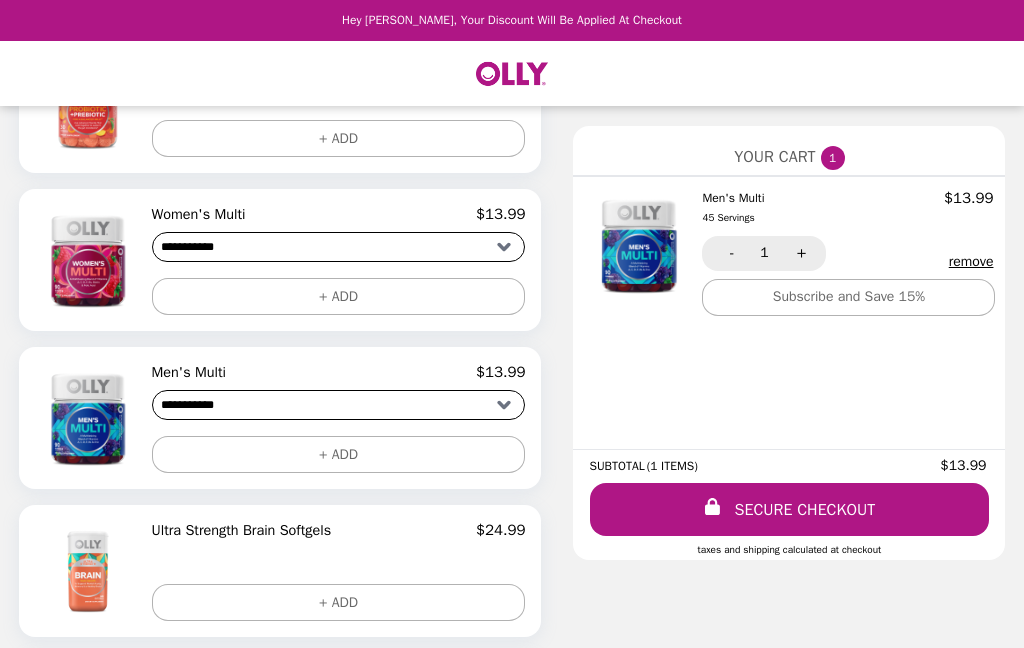 click on "Ultra Strength Brain Softgels" at bounding box center [246, 530] 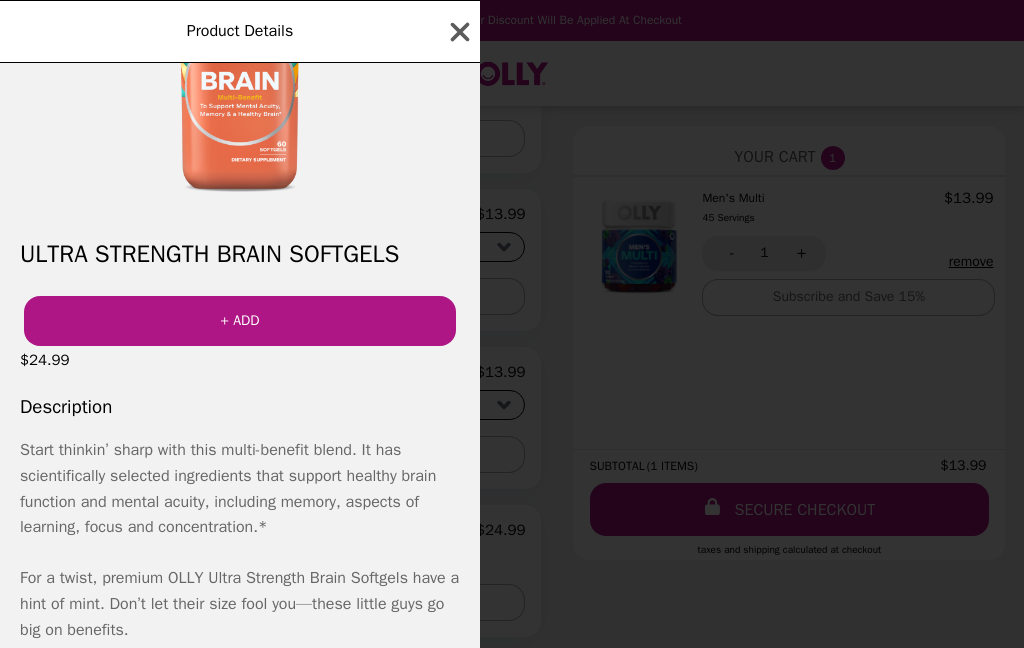 scroll, scrollTop: 166, scrollLeft: 0, axis: vertical 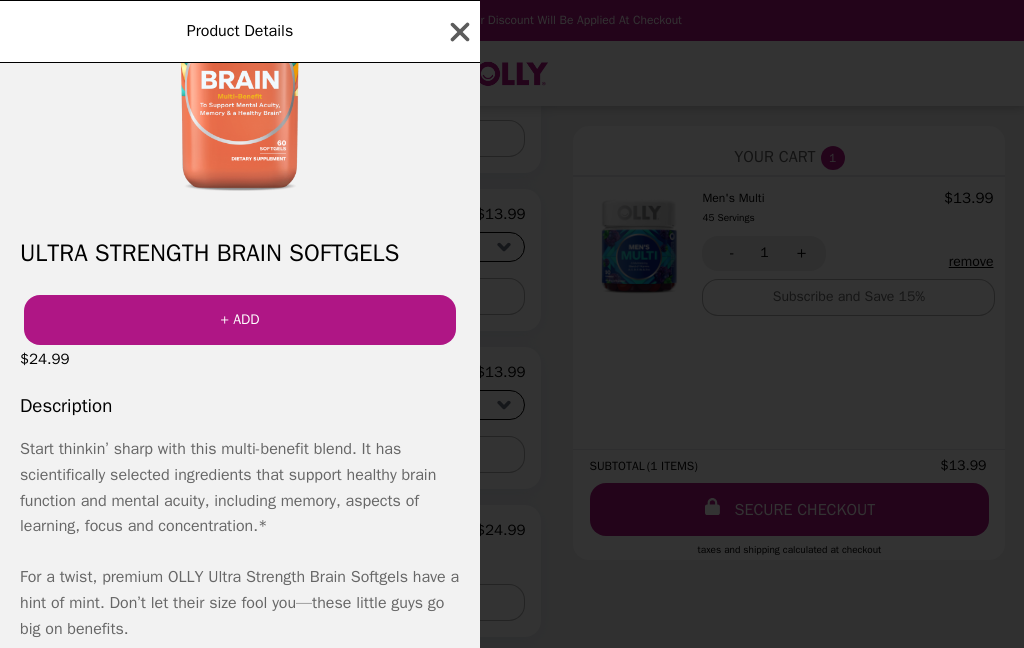 click on "+ ADD" at bounding box center (240, 320) 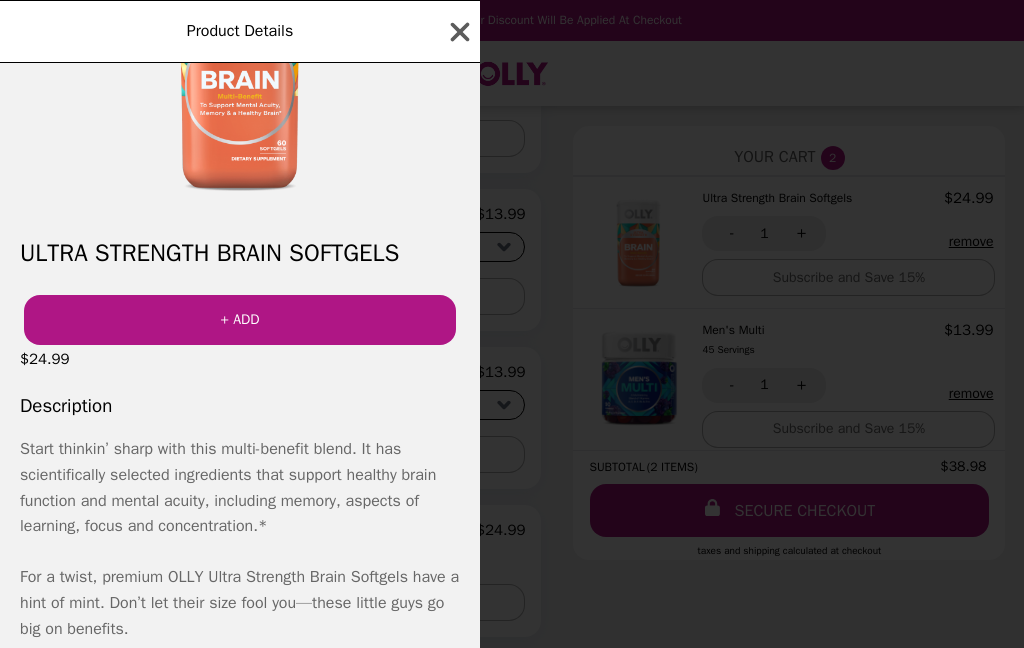 click on "Product Details" at bounding box center (240, 31) 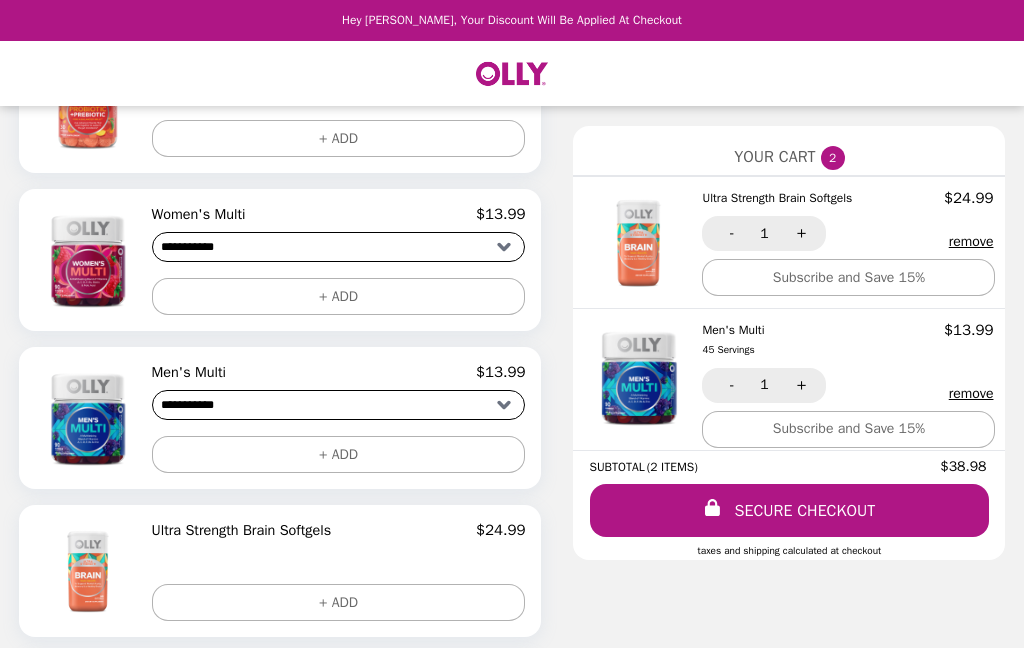 click on "Subscribe and Save 15%" at bounding box center (848, 429) 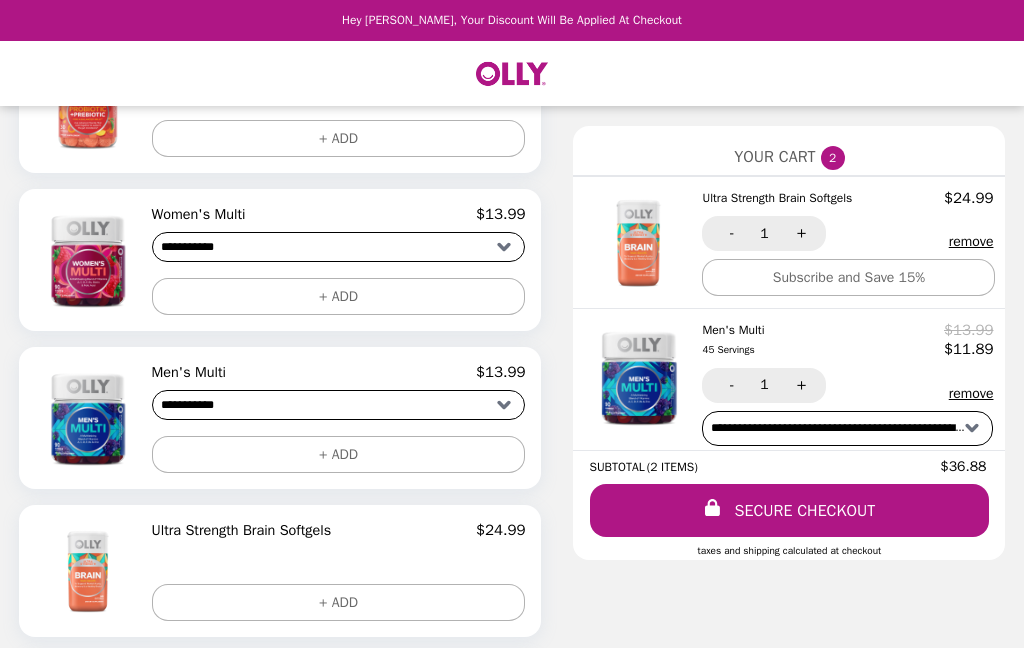 click at bounding box center (641, 377) 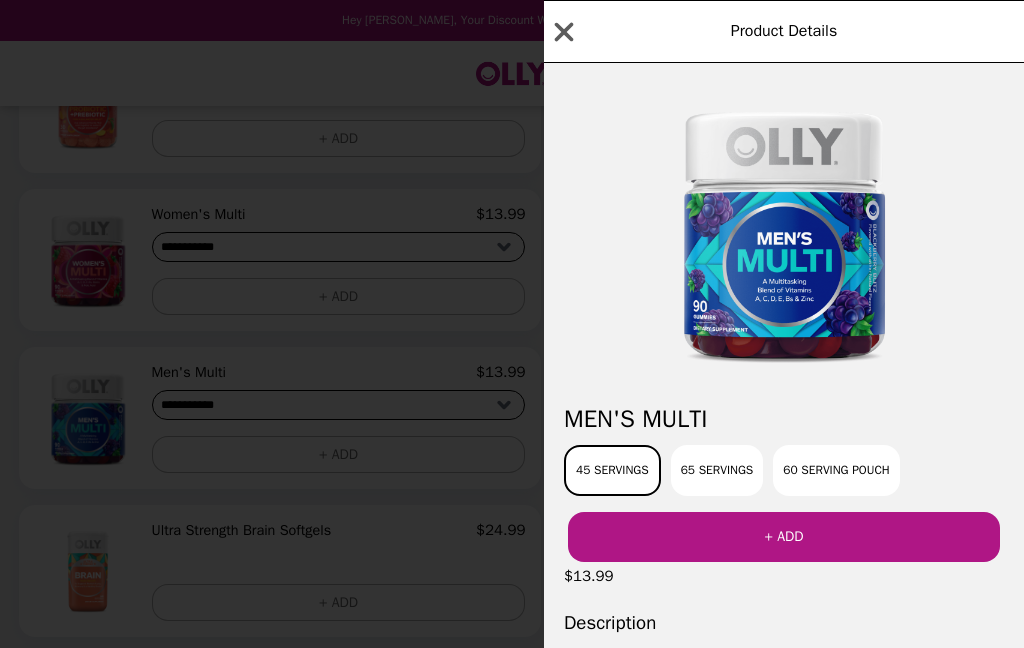 click on "Product Details Men's Multi 45 Servings 65 Servings 60 Serving Pouch + ADD $13.99 Description Say hello to daily health with this blend of vitamins and minerals. OLLY Men’s Multi amps up your overall wellness and helps fill in nutritional gaps when eating habits are less than perfect.*
Blackberry Blitz flavored with other natural flavors
A Multitasking Blend of Vitamins A, C, D, E, Bs and Zinc" at bounding box center (512, 324) 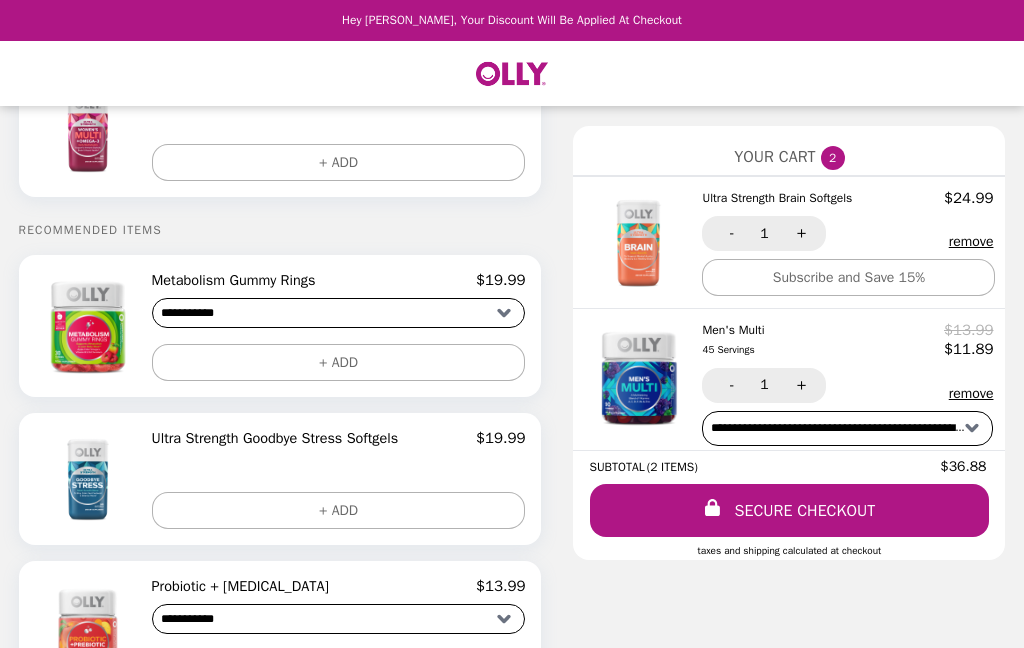 scroll, scrollTop: 0, scrollLeft: 0, axis: both 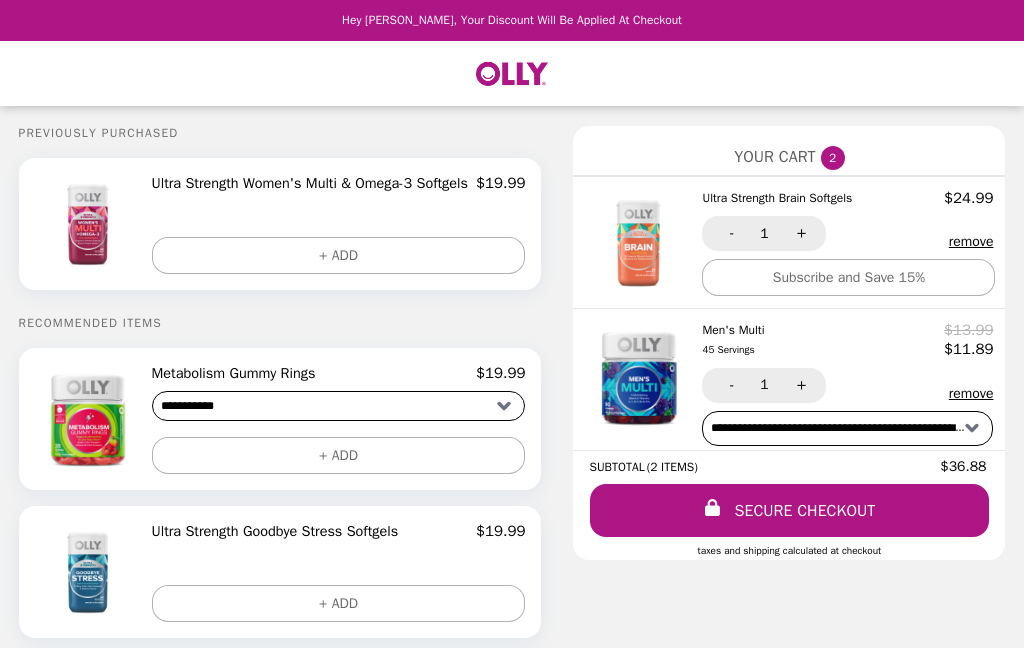 click on "Ultra Strength Women's Multi & Omega-3 Softgels" at bounding box center [314, 183] 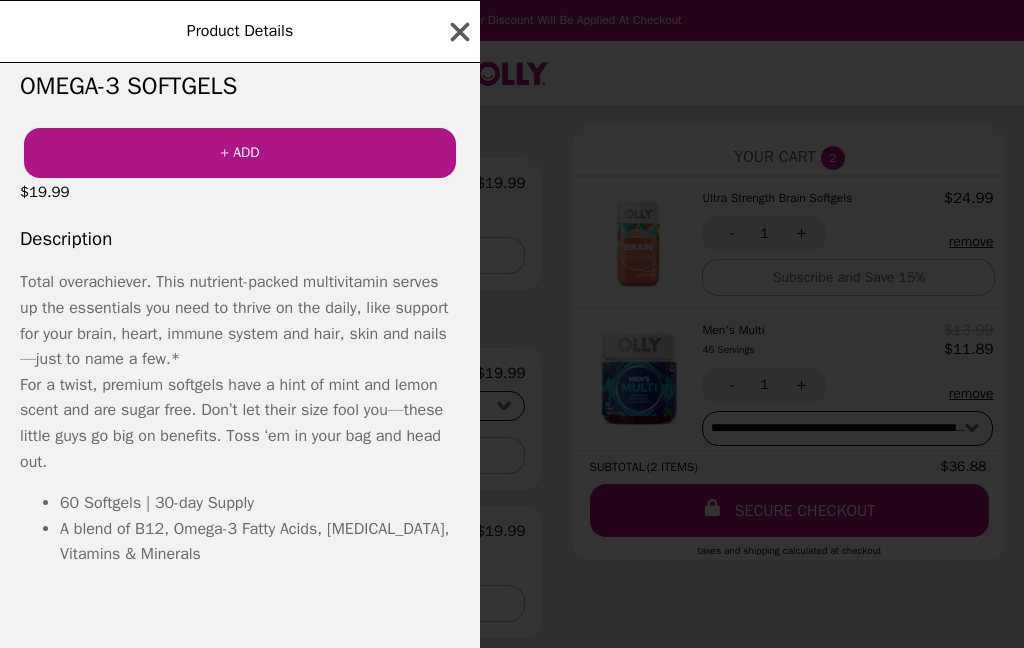 scroll, scrollTop: 364, scrollLeft: 0, axis: vertical 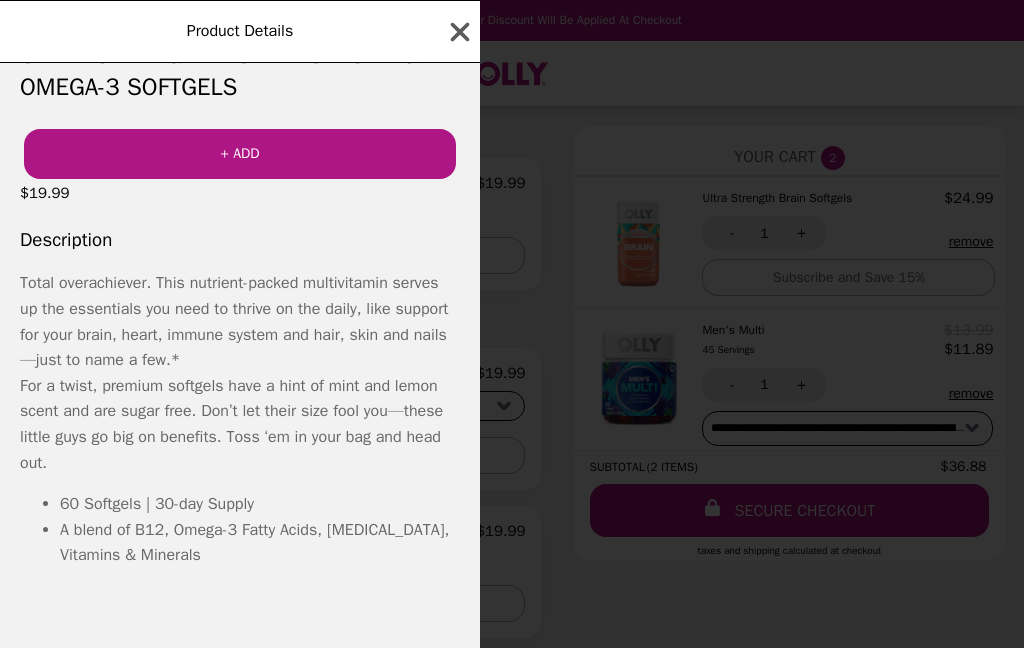 click on "Product Details Ultra Strength Women's Multi & Omega-3 Softgels + ADD $19.99 Description Total overachiever. This nutrient-packed multivitamin serves up the essentials you need to thrive on the daily, like support for your brain, heart, immune system and hair, skin and nails—just to name a few.*
For a twist, premium softgels have a hint of mint and lemon scent and are sugar free. Don’t let their size fool you—these little guys go big on benefits. Toss ‘em in your bag and head out.
60 Softgels | 30-day Supply
A blend of B12, Omega-3 Fatty Acids, [MEDICAL_DATA], Vitamins & Minerals" at bounding box center [512, 324] 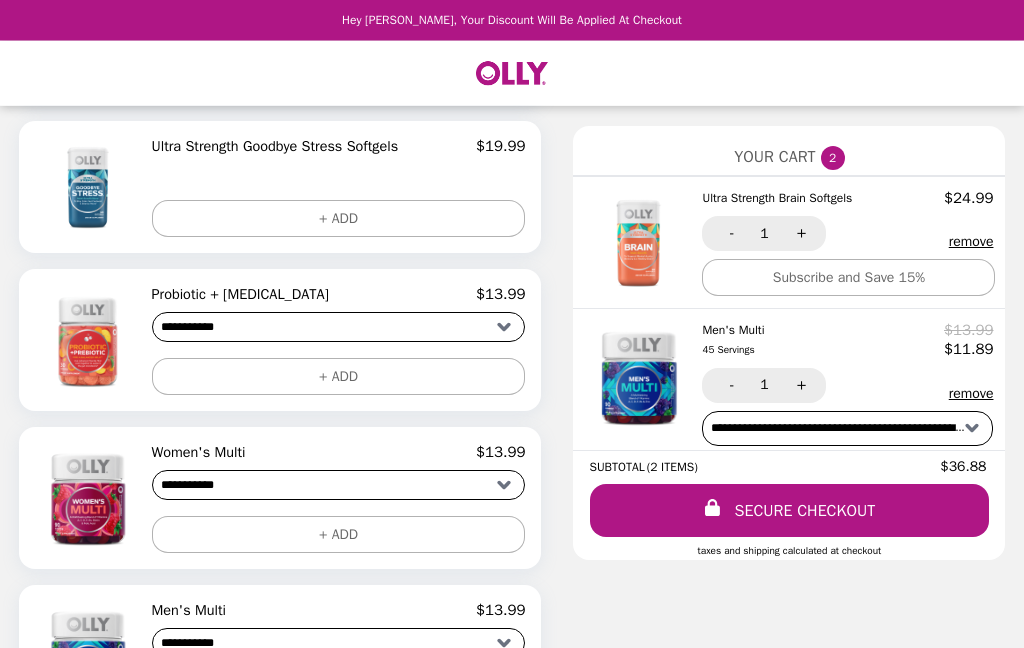 scroll, scrollTop: 385, scrollLeft: 0, axis: vertical 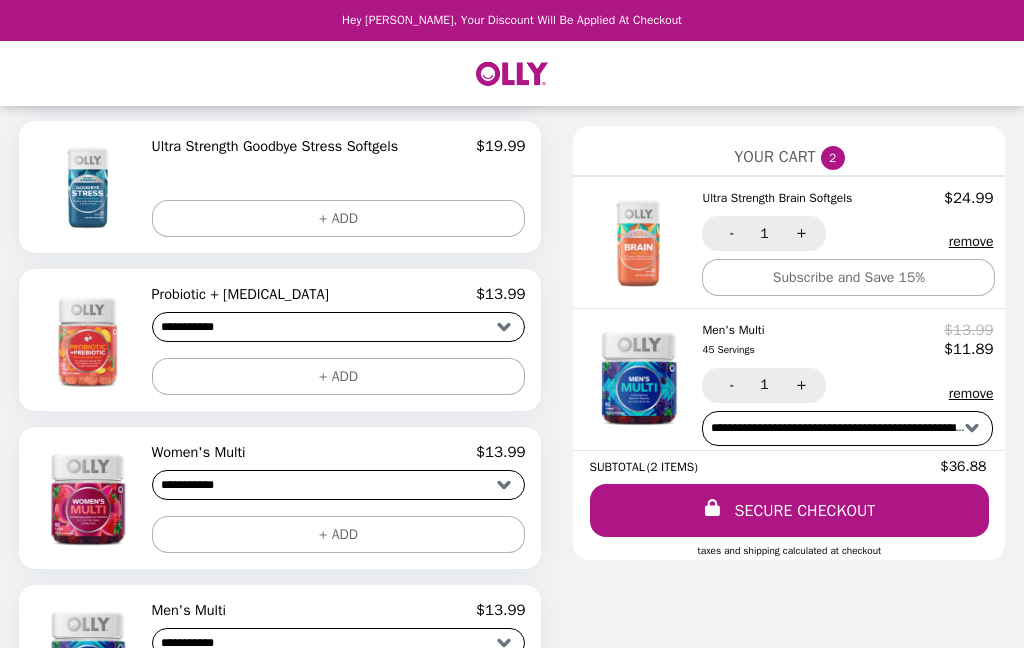 click at bounding box center [90, 498] 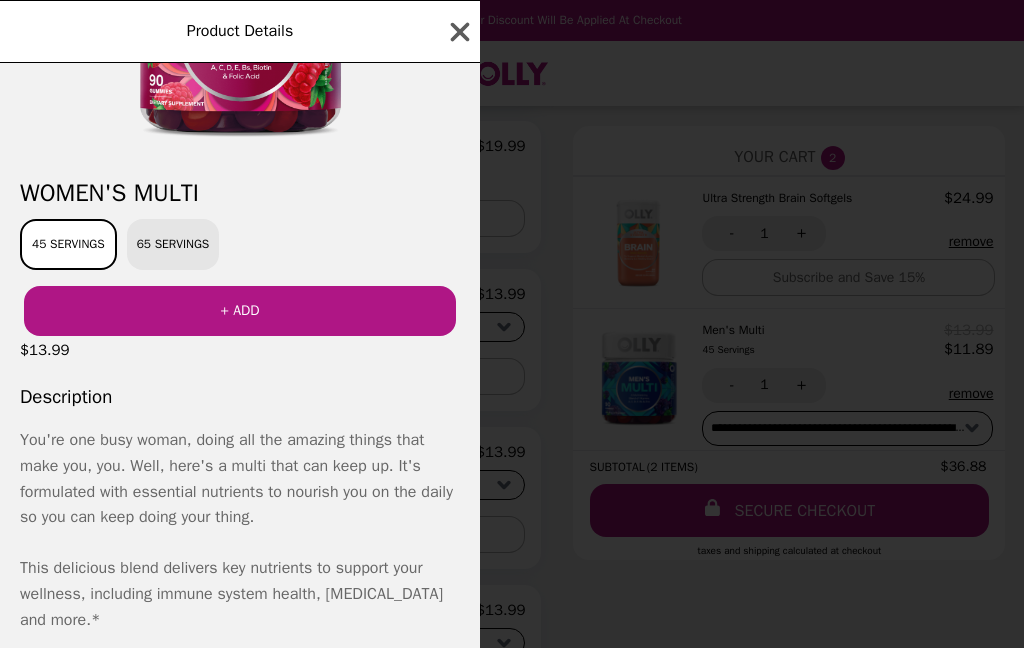 scroll, scrollTop: 224, scrollLeft: 0, axis: vertical 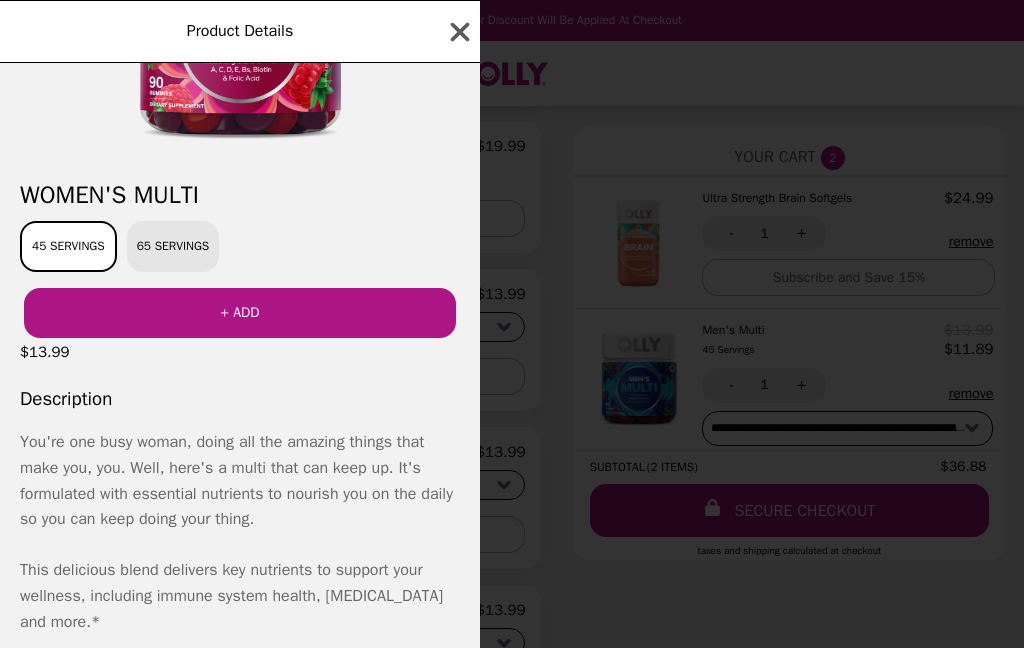 click on "+ ADD" at bounding box center [240, 313] 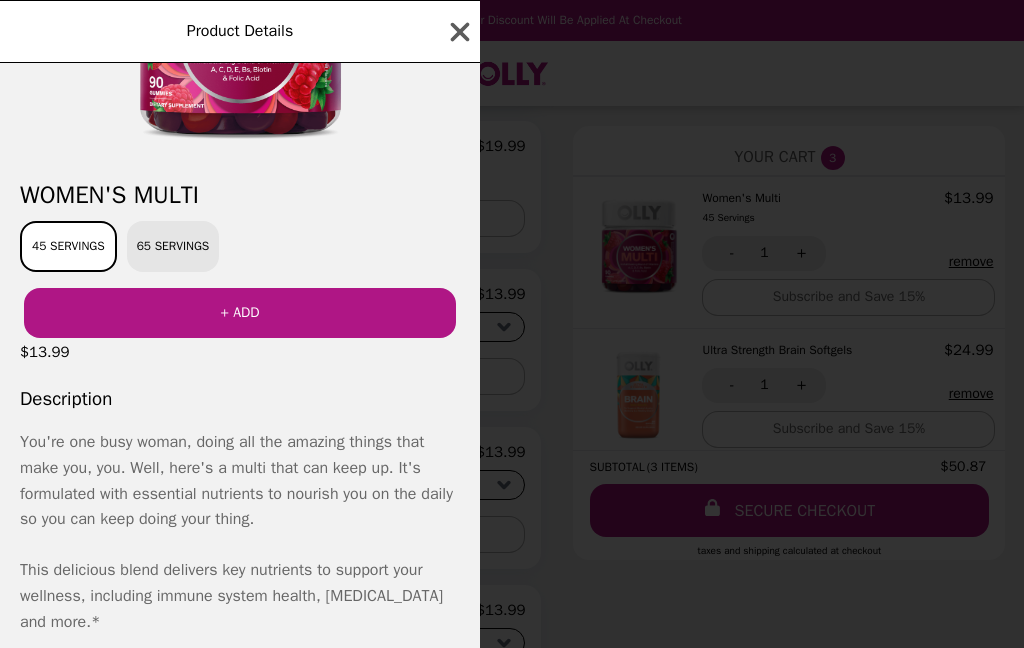 click 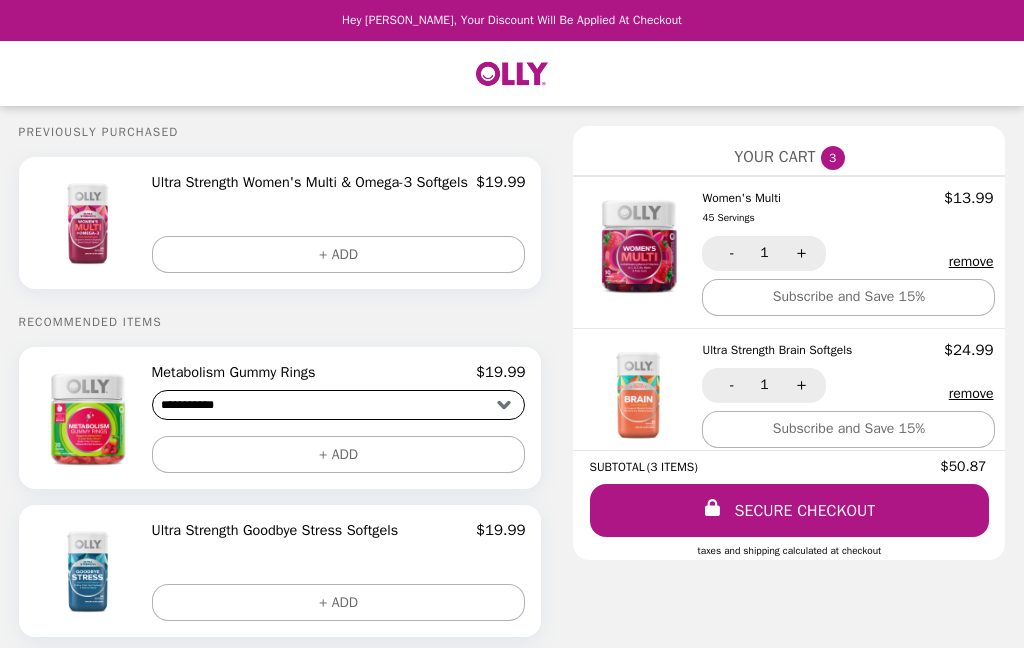 scroll, scrollTop: 0, scrollLeft: 0, axis: both 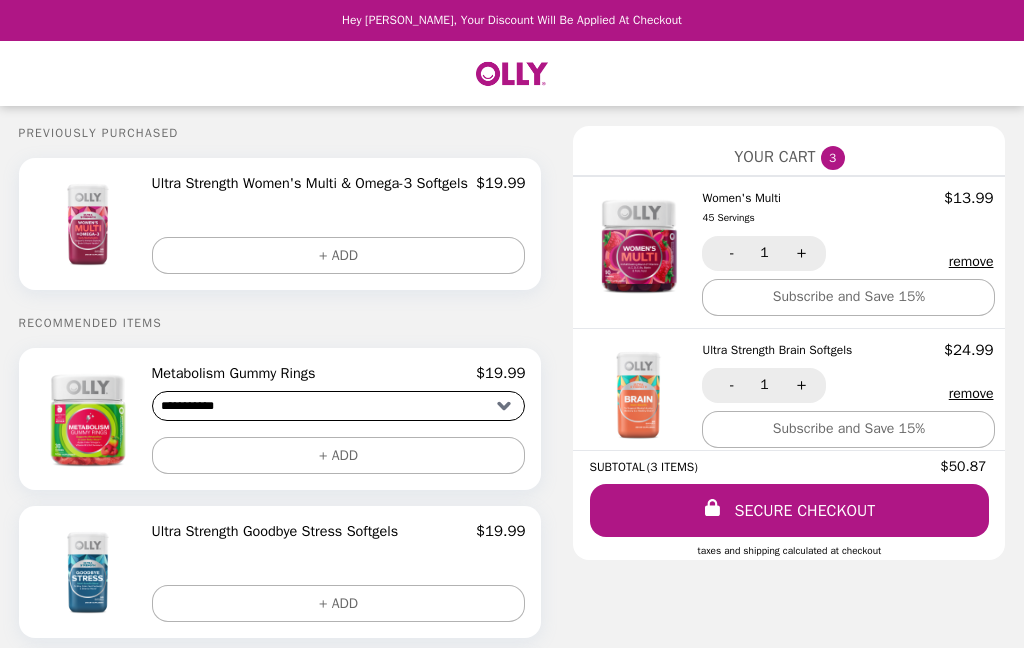 click on "+ ADD" at bounding box center [339, 255] 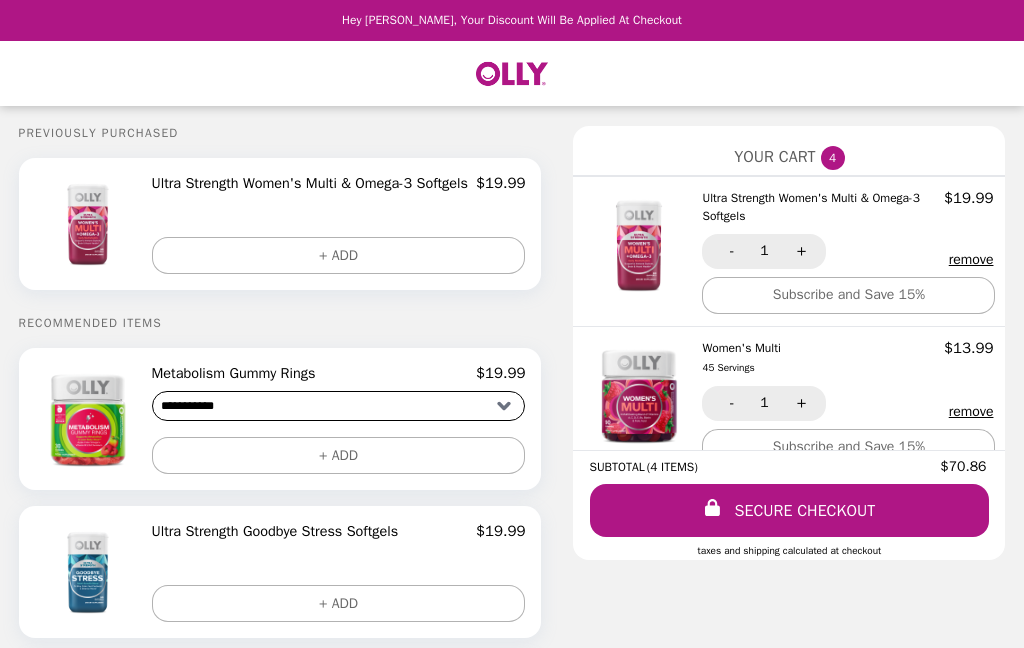 click at bounding box center [90, 419] 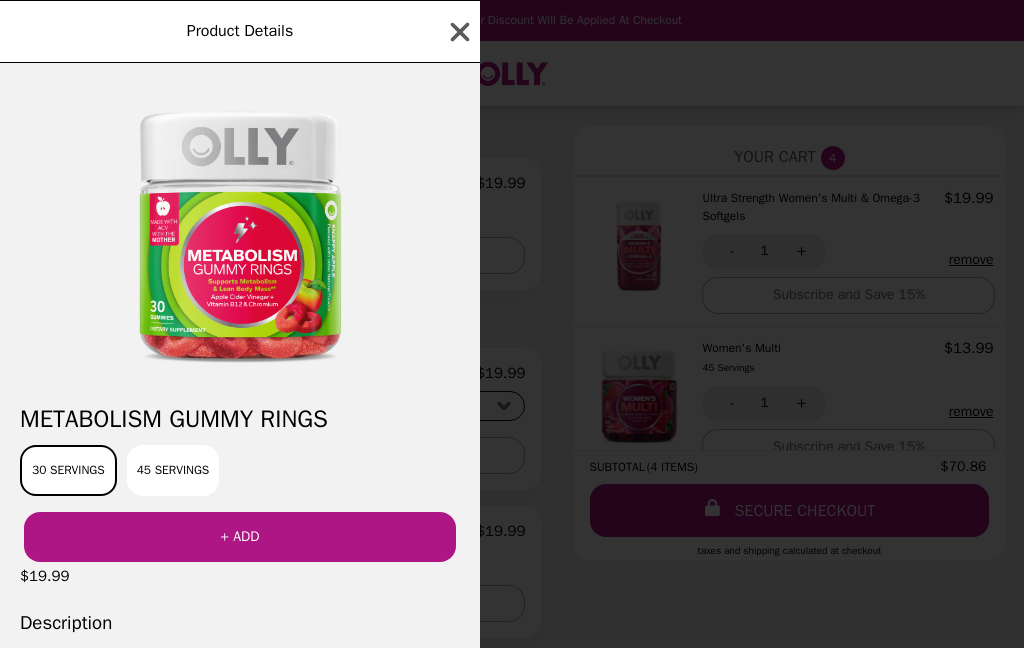 click on "+ ADD" at bounding box center [240, 537] 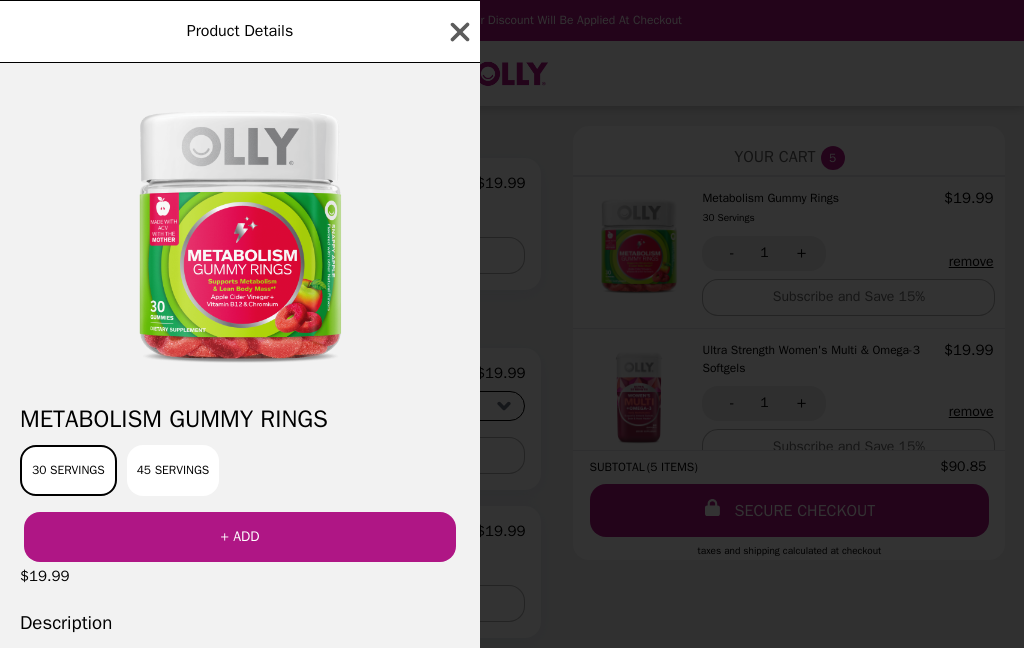 click 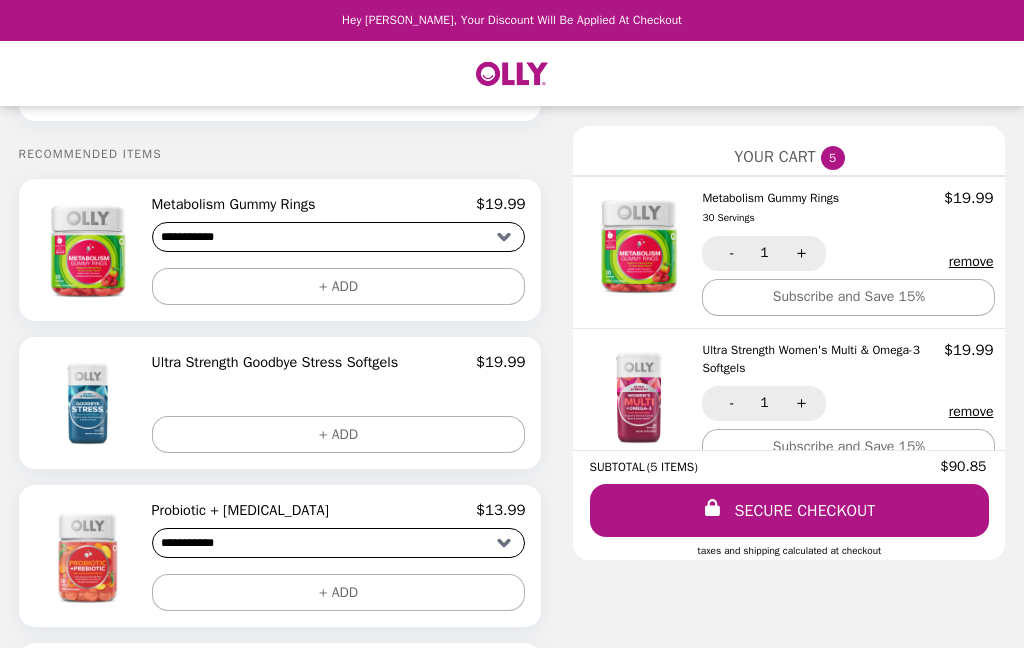 scroll, scrollTop: 171, scrollLeft: 0, axis: vertical 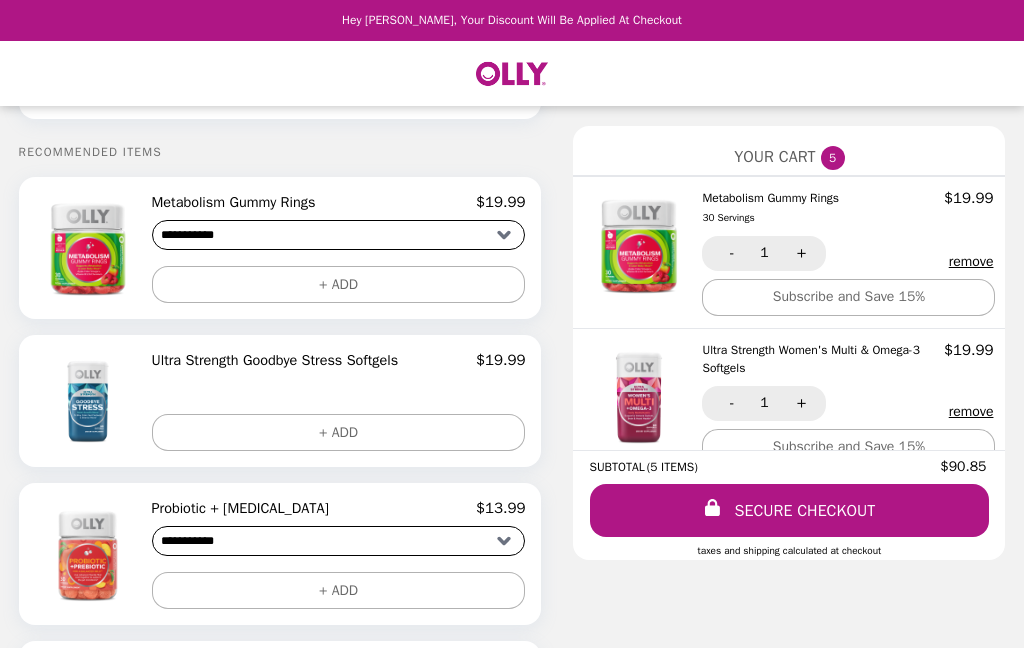 click at bounding box center (90, 401) 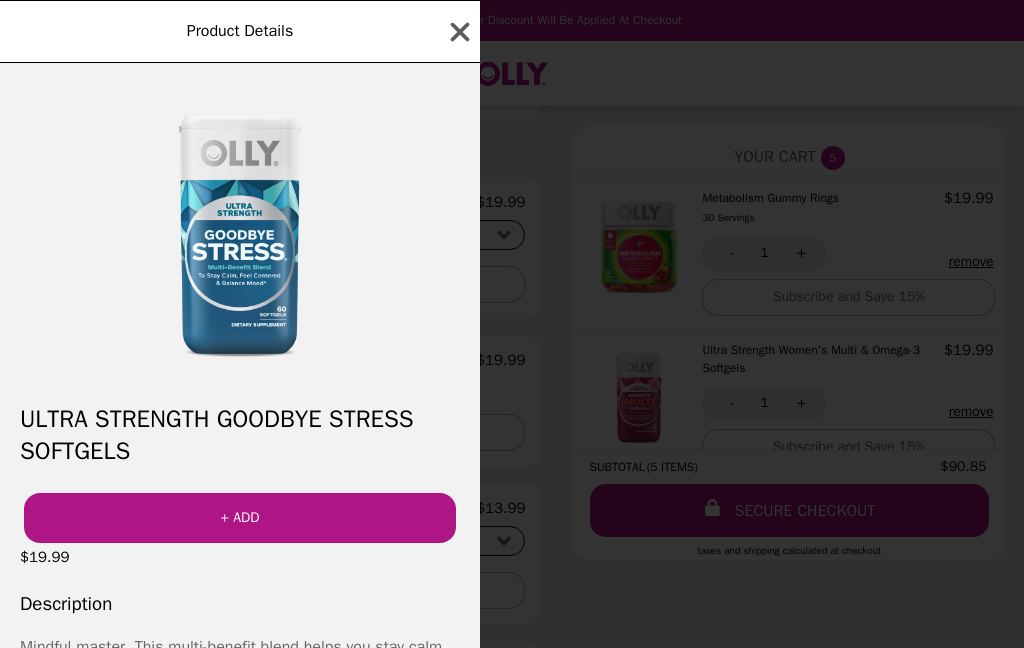 scroll, scrollTop: 0, scrollLeft: 0, axis: both 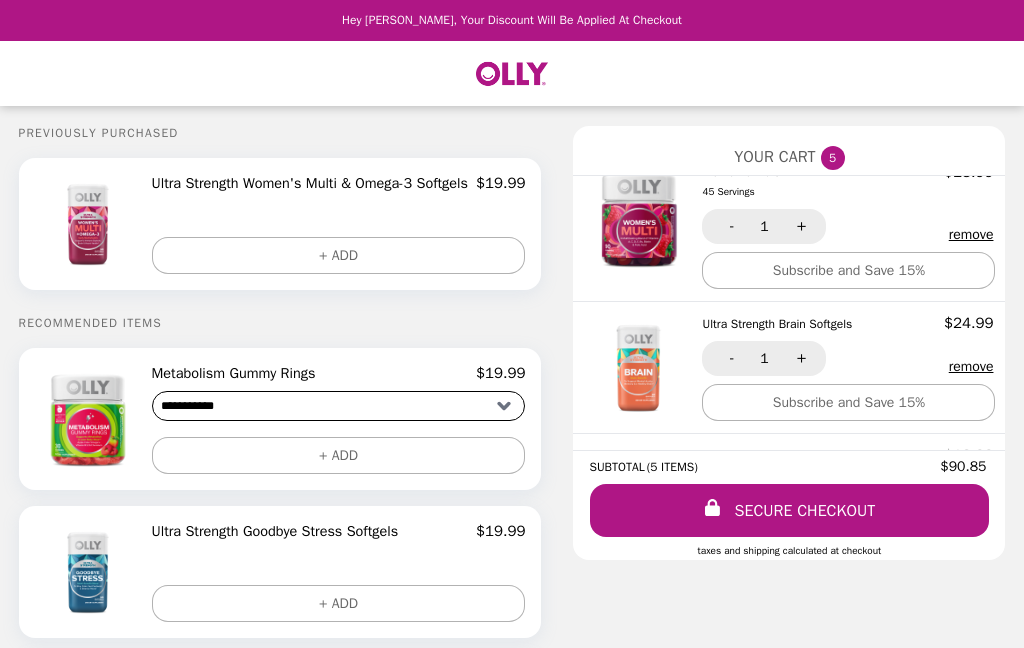 click on "Subscribe and Save 15%" at bounding box center [848, 402] 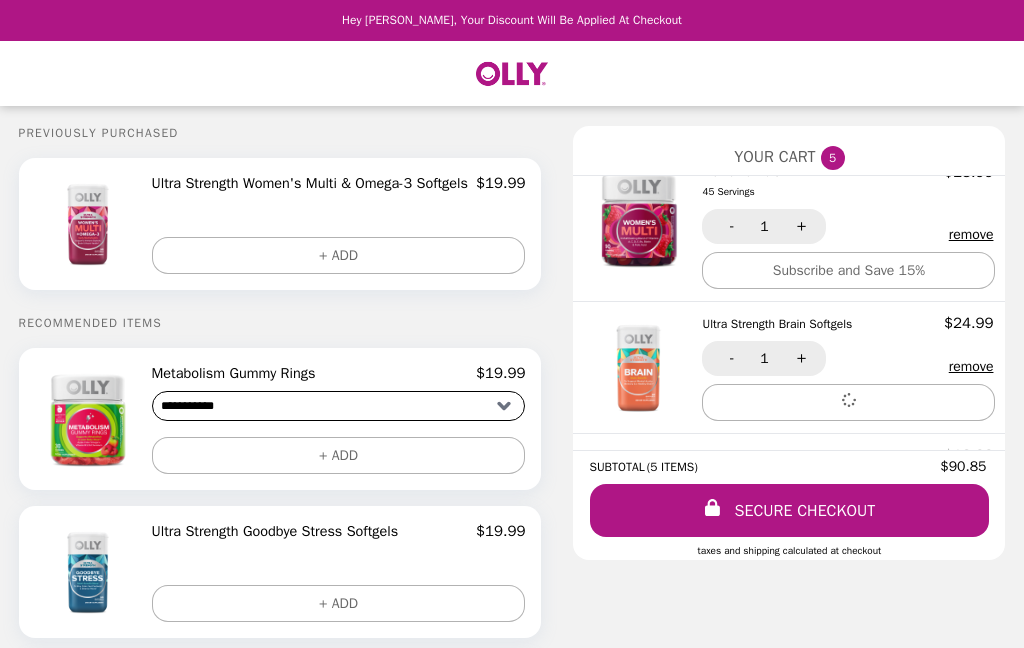 select on "*********" 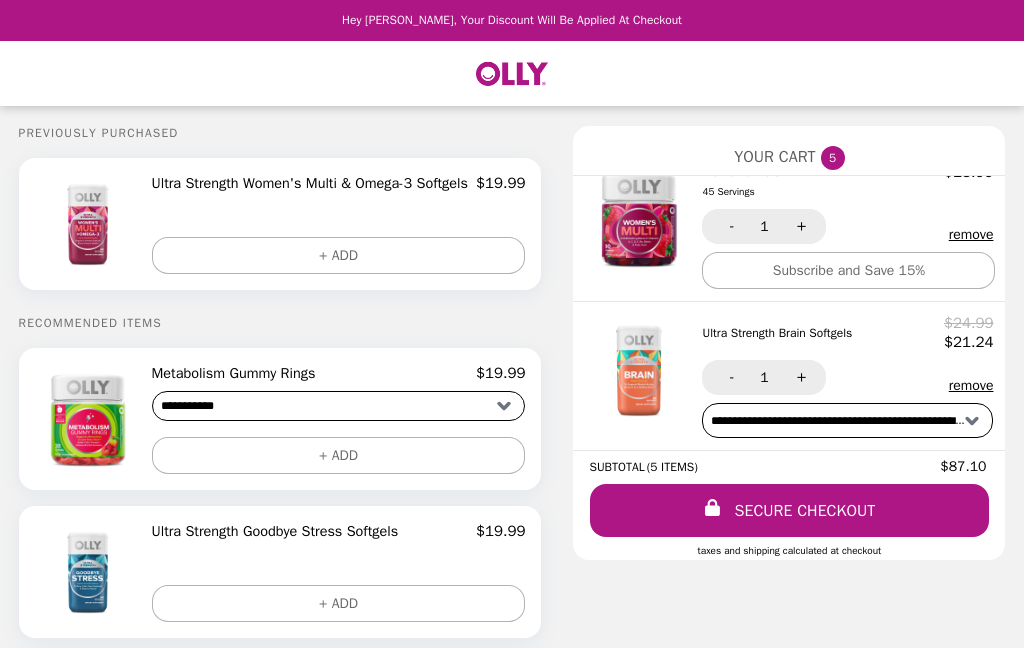 click on "Subscribe and Save 15%" at bounding box center (848, 270) 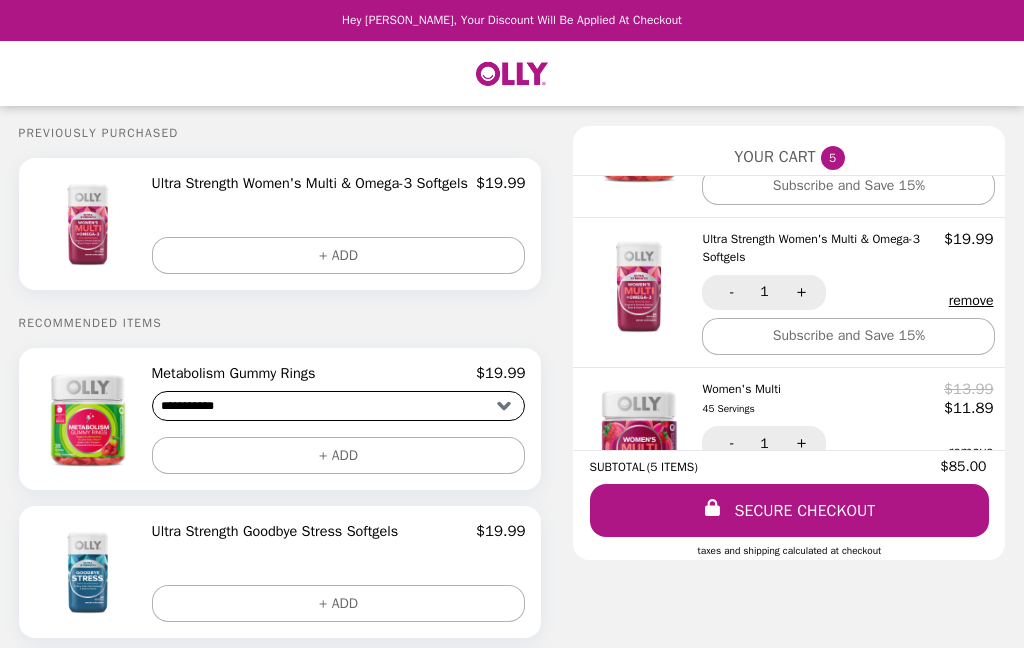 scroll, scrollTop: 110, scrollLeft: 0, axis: vertical 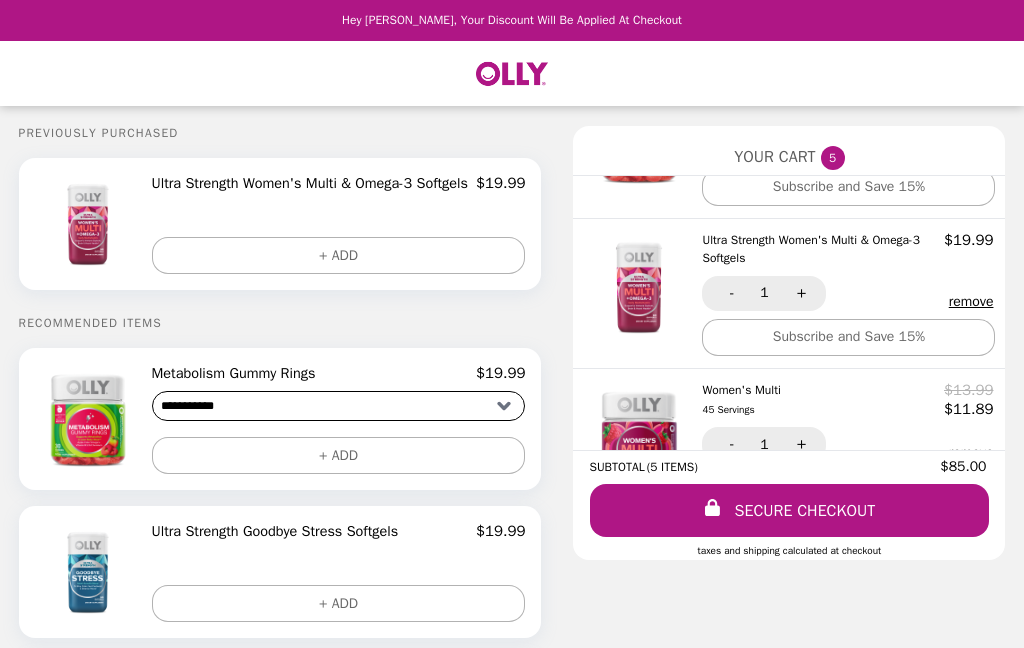 click on "Subscribe and Save 15%" at bounding box center [848, 337] 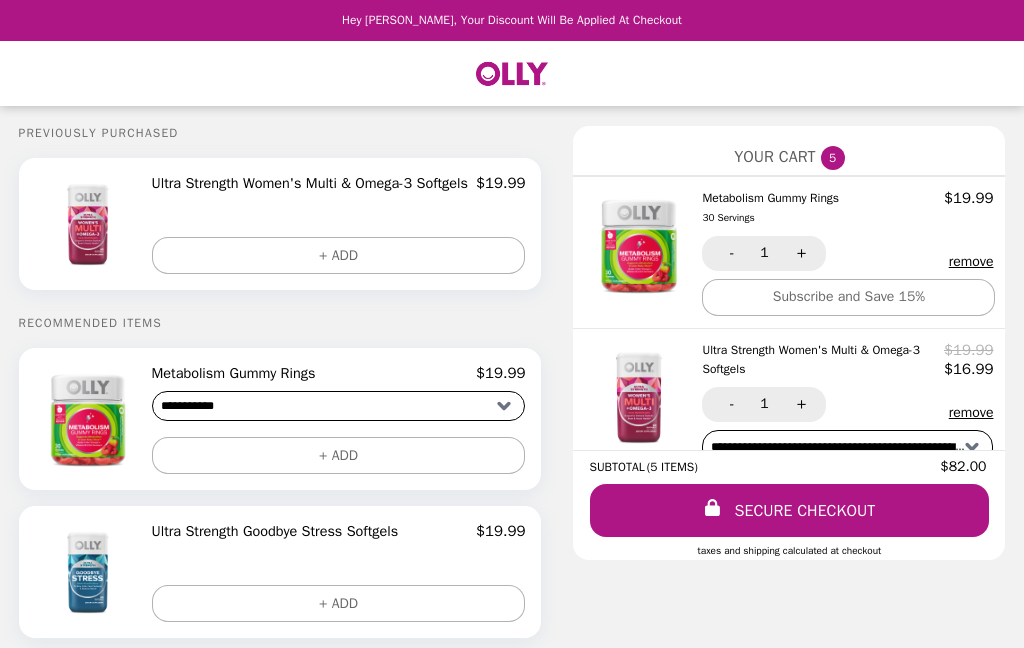 scroll, scrollTop: 0, scrollLeft: 2, axis: horizontal 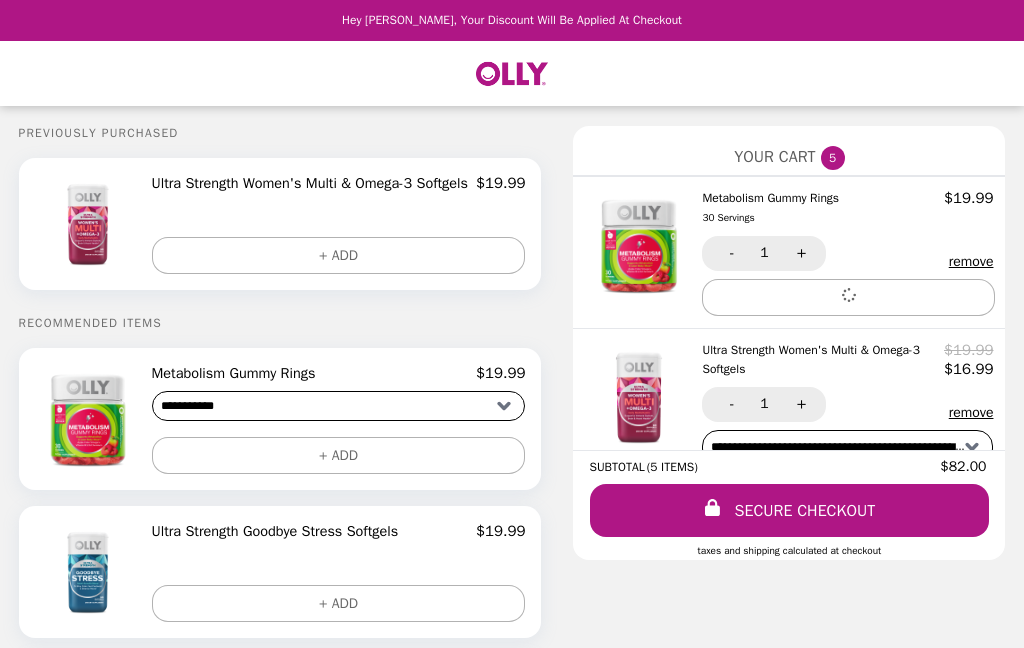select on "*********" 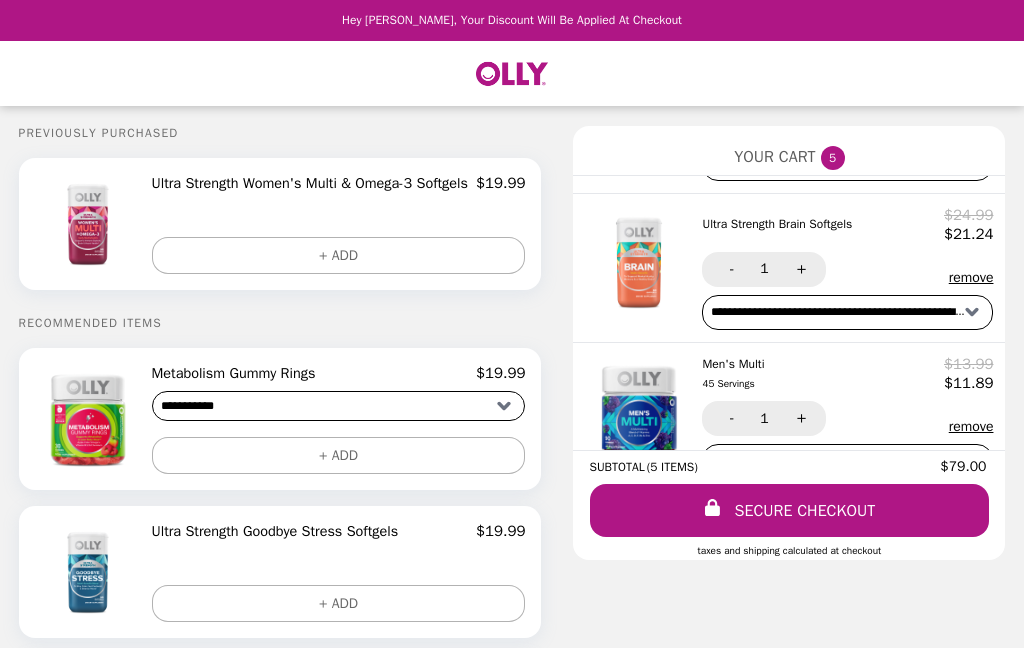 scroll, scrollTop: 431, scrollLeft: 0, axis: vertical 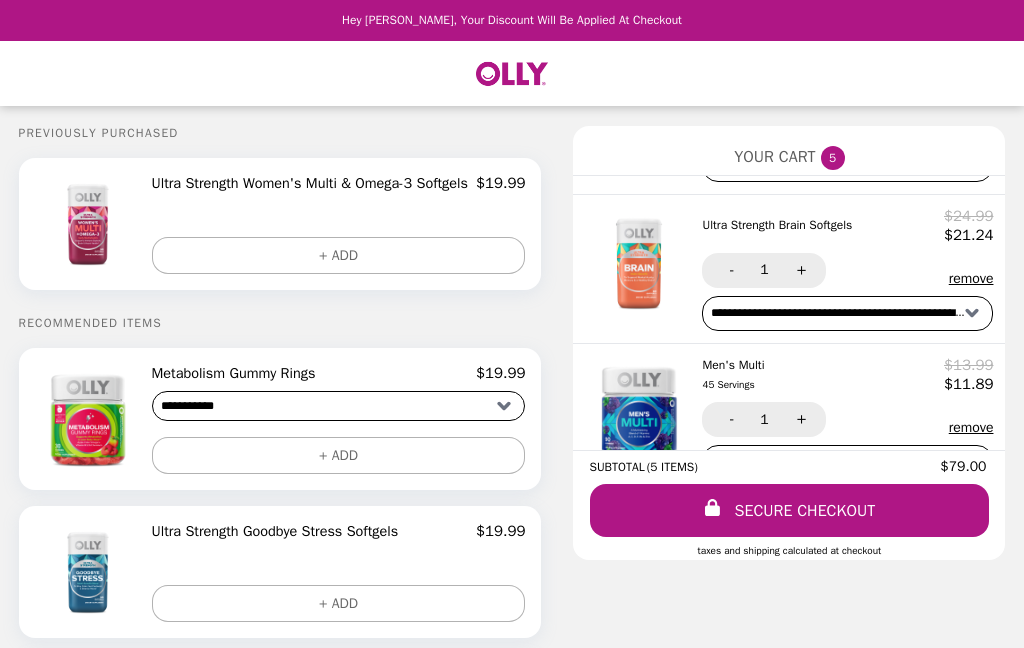 click on "SECURE CHECKOUT" at bounding box center (789, 510) 